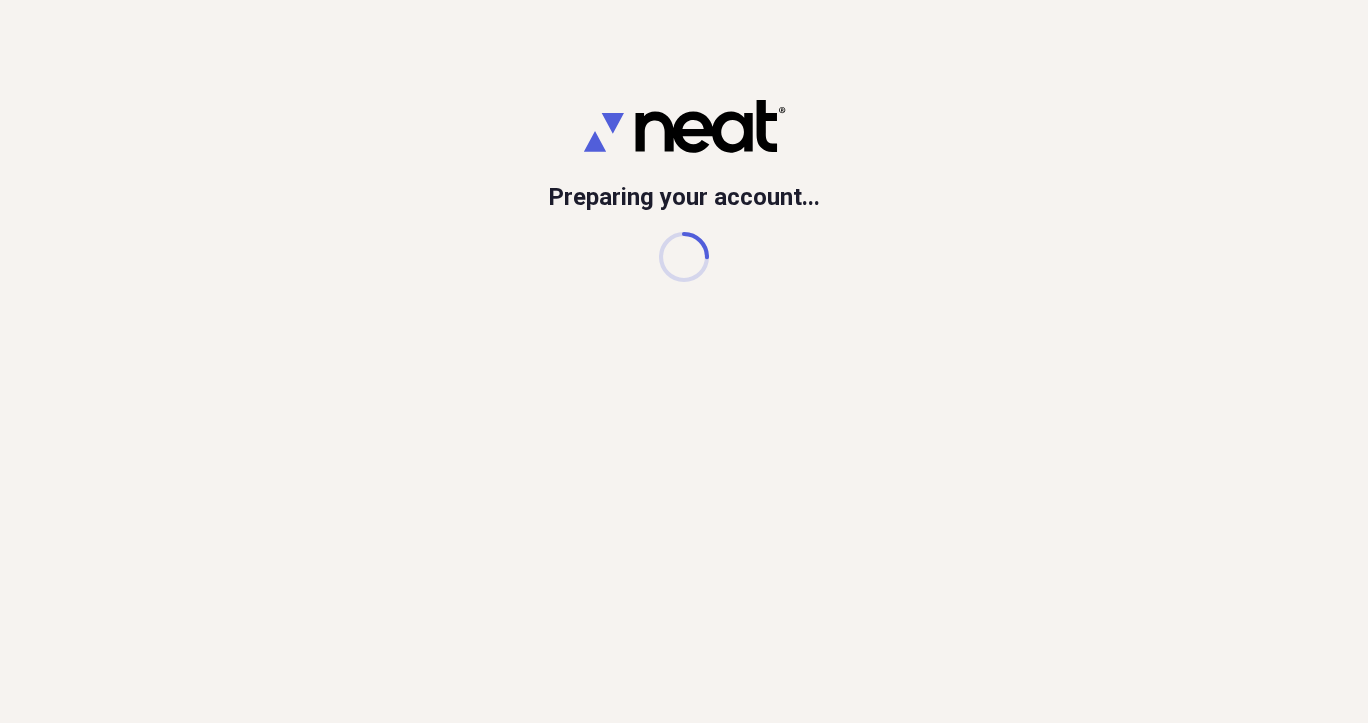 scroll, scrollTop: 0, scrollLeft: 0, axis: both 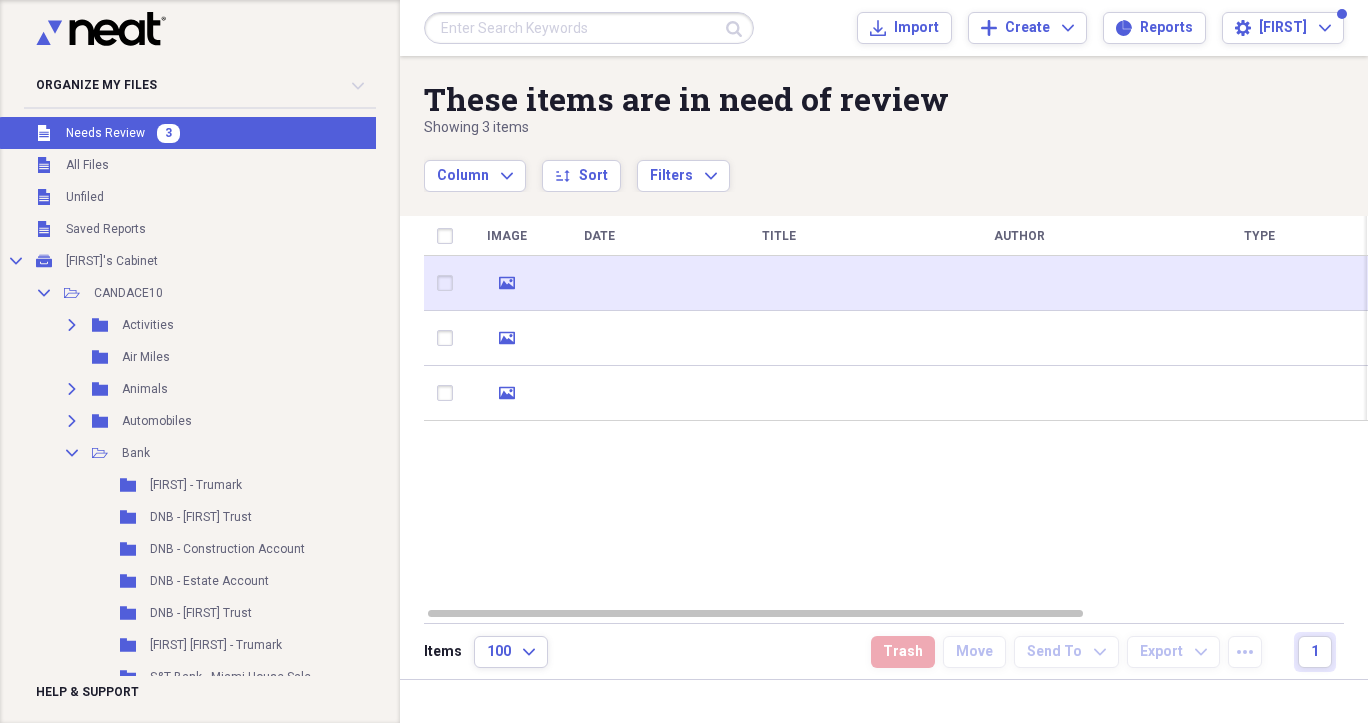 click at bounding box center [779, 283] 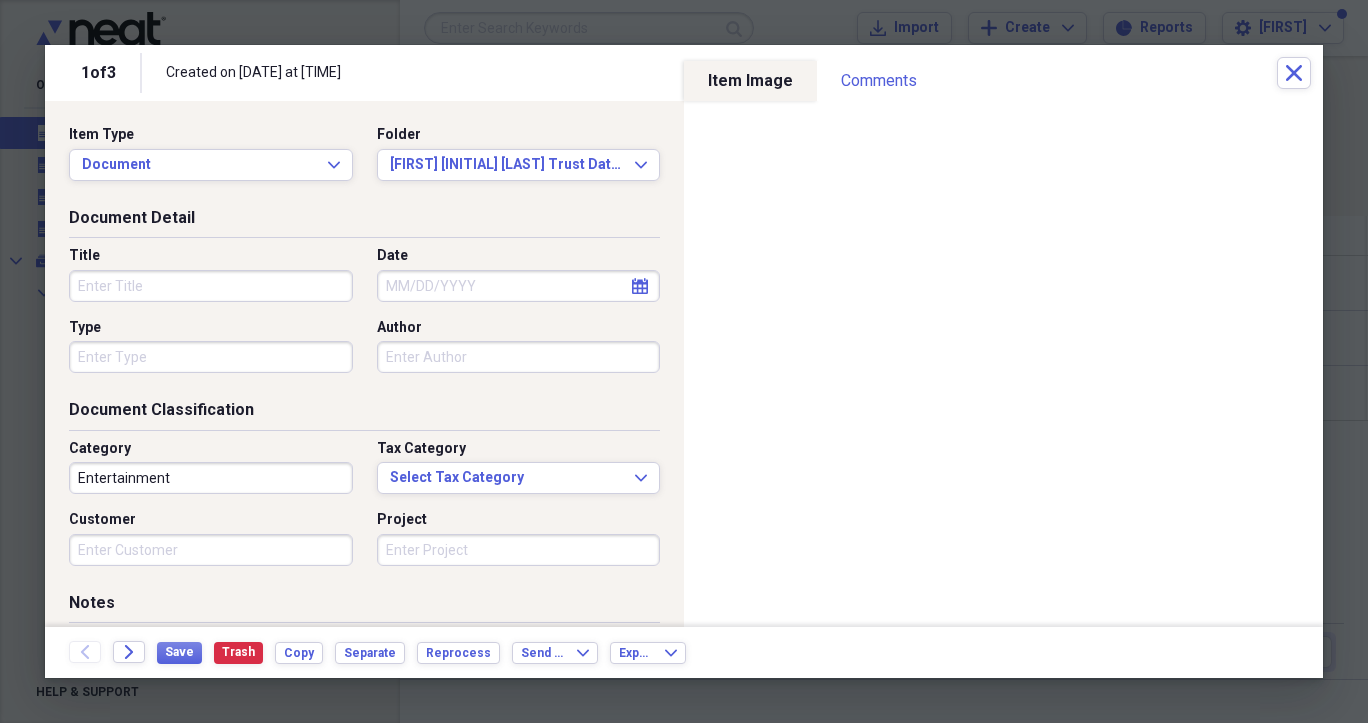 click 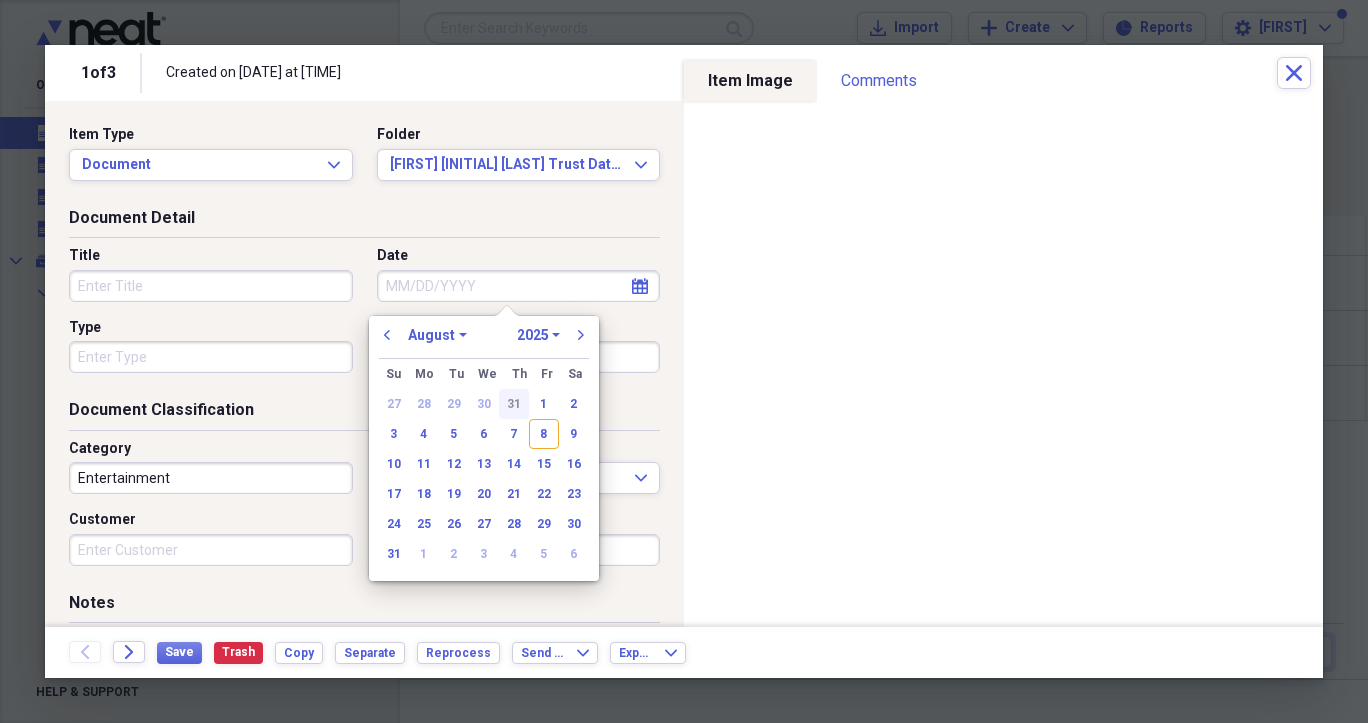 click on "31" at bounding box center [514, 404] 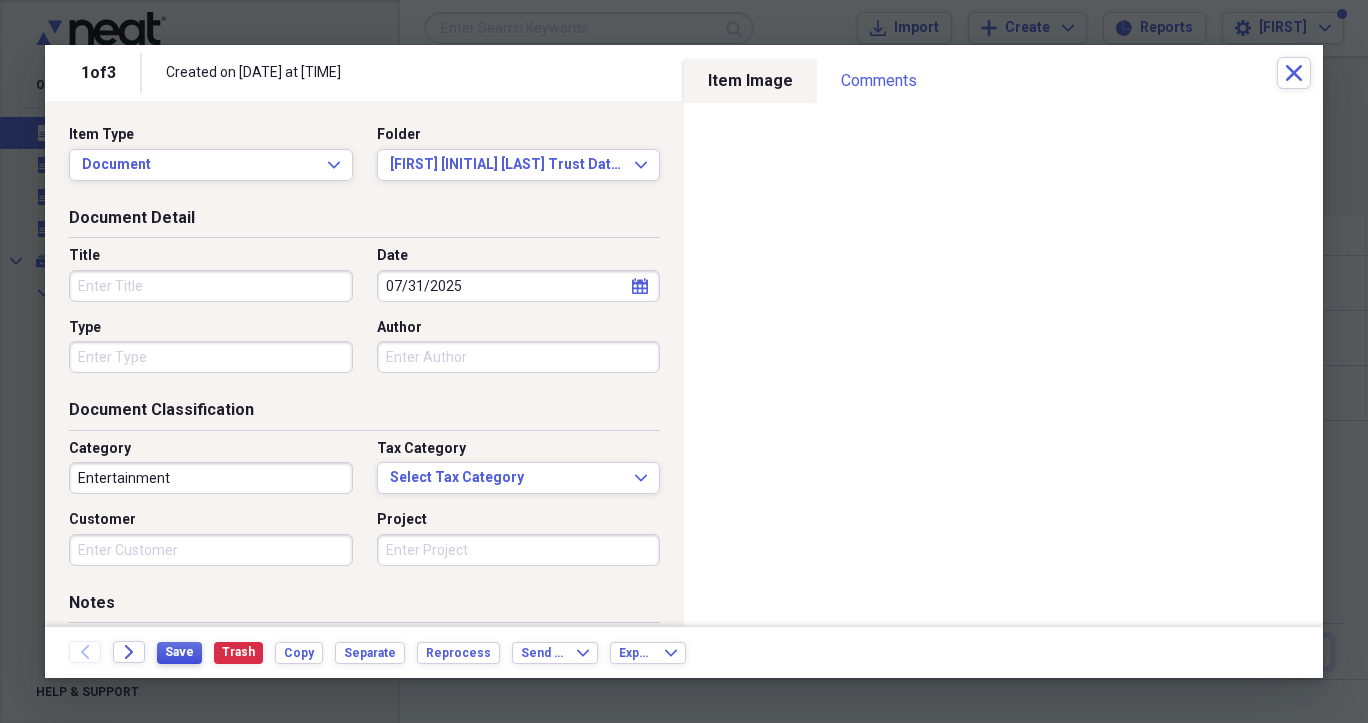 click on "Save" at bounding box center [179, 652] 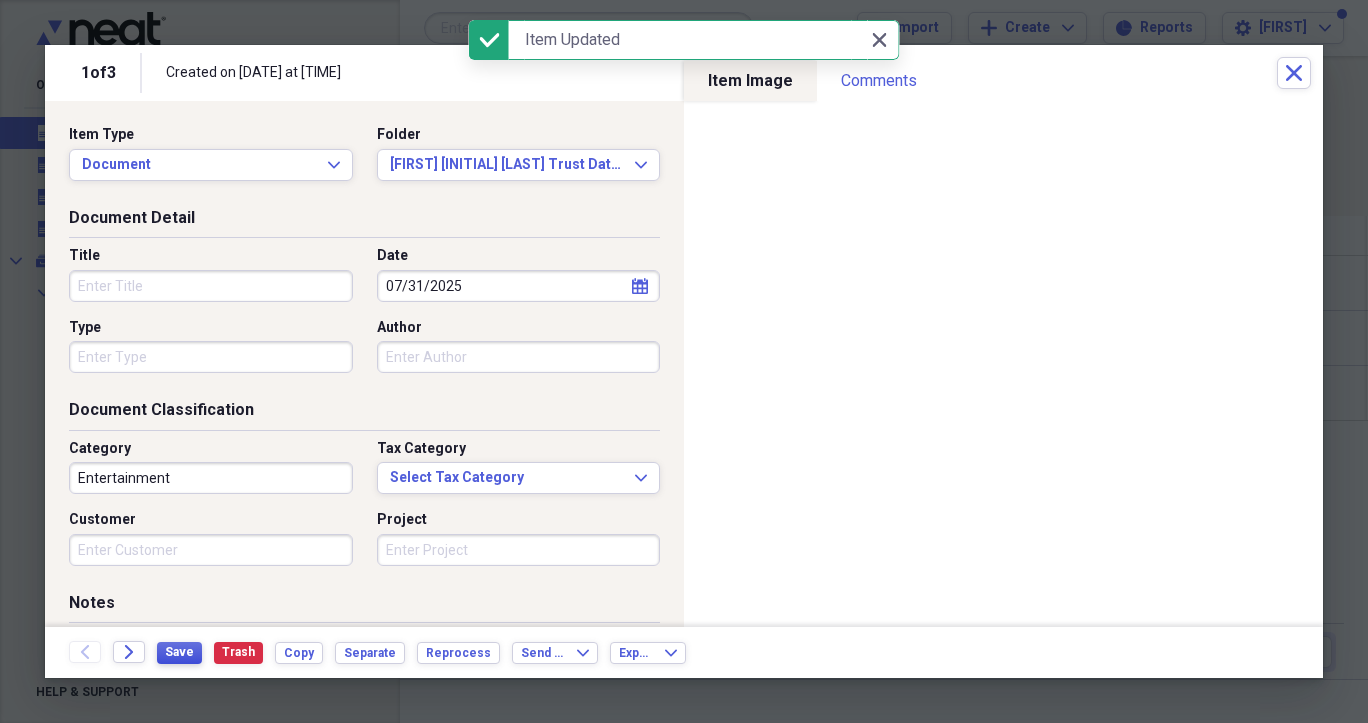 click on "Save" at bounding box center (179, 652) 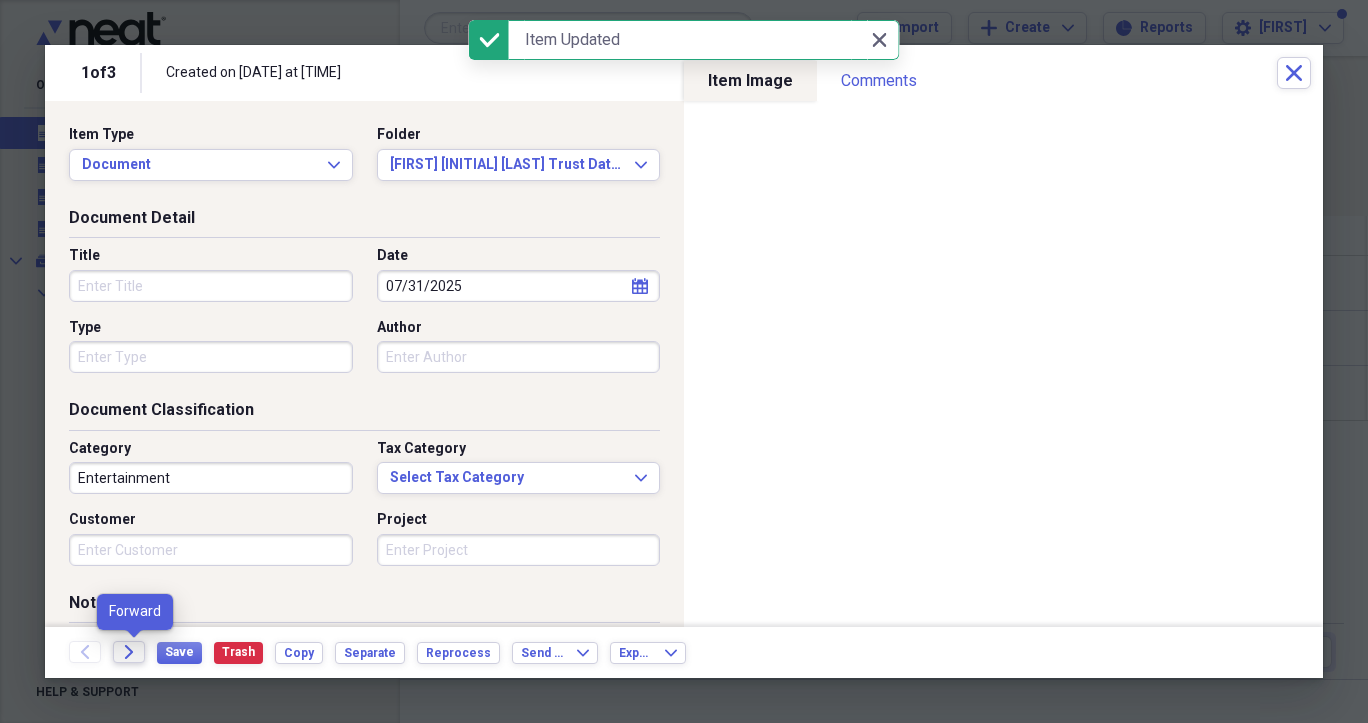 click on "Forward" 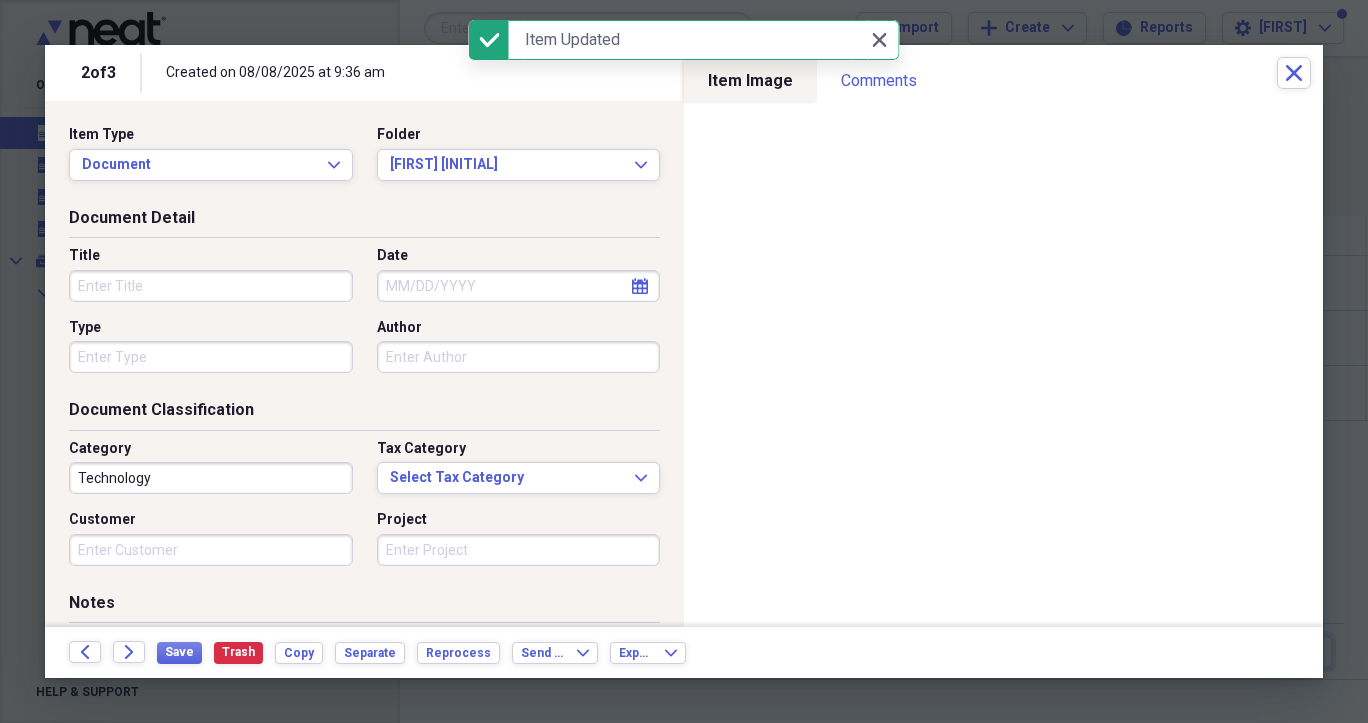 click on "Title" at bounding box center (211, 286) 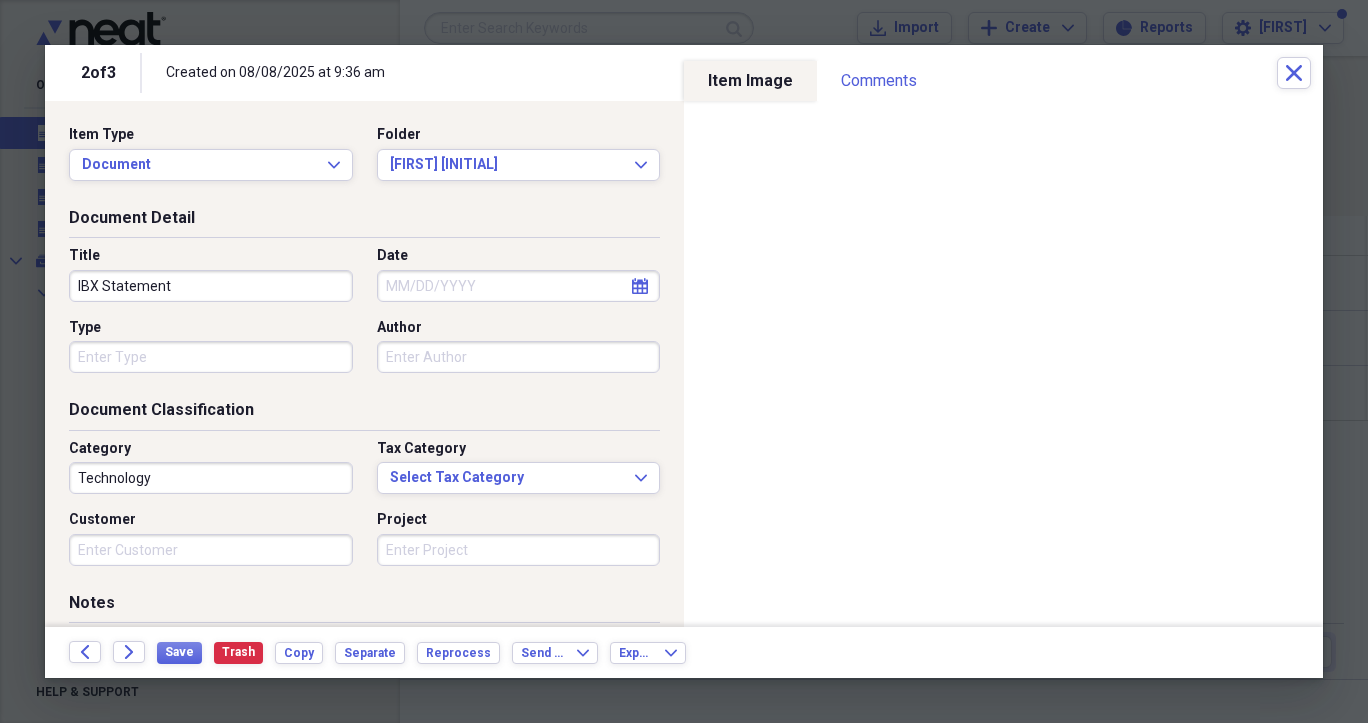 type on "IBX Statement" 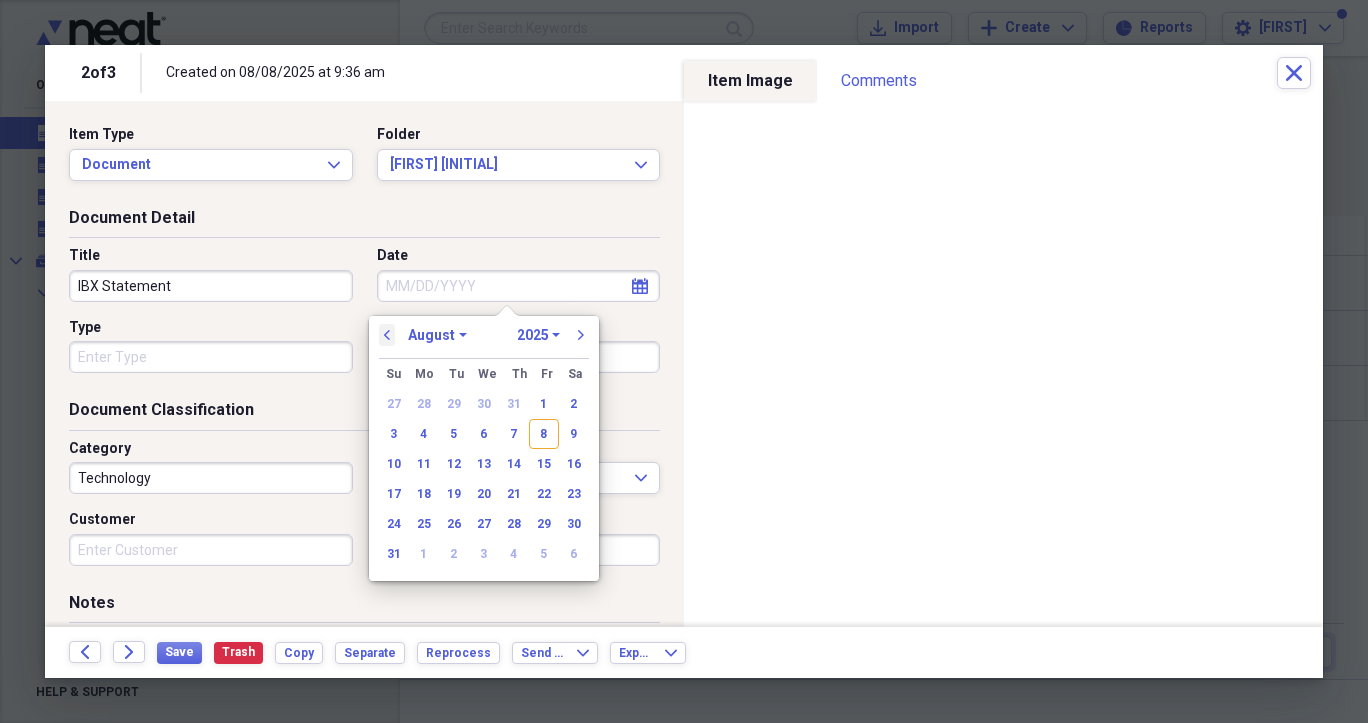 click on "previous" at bounding box center [387, 335] 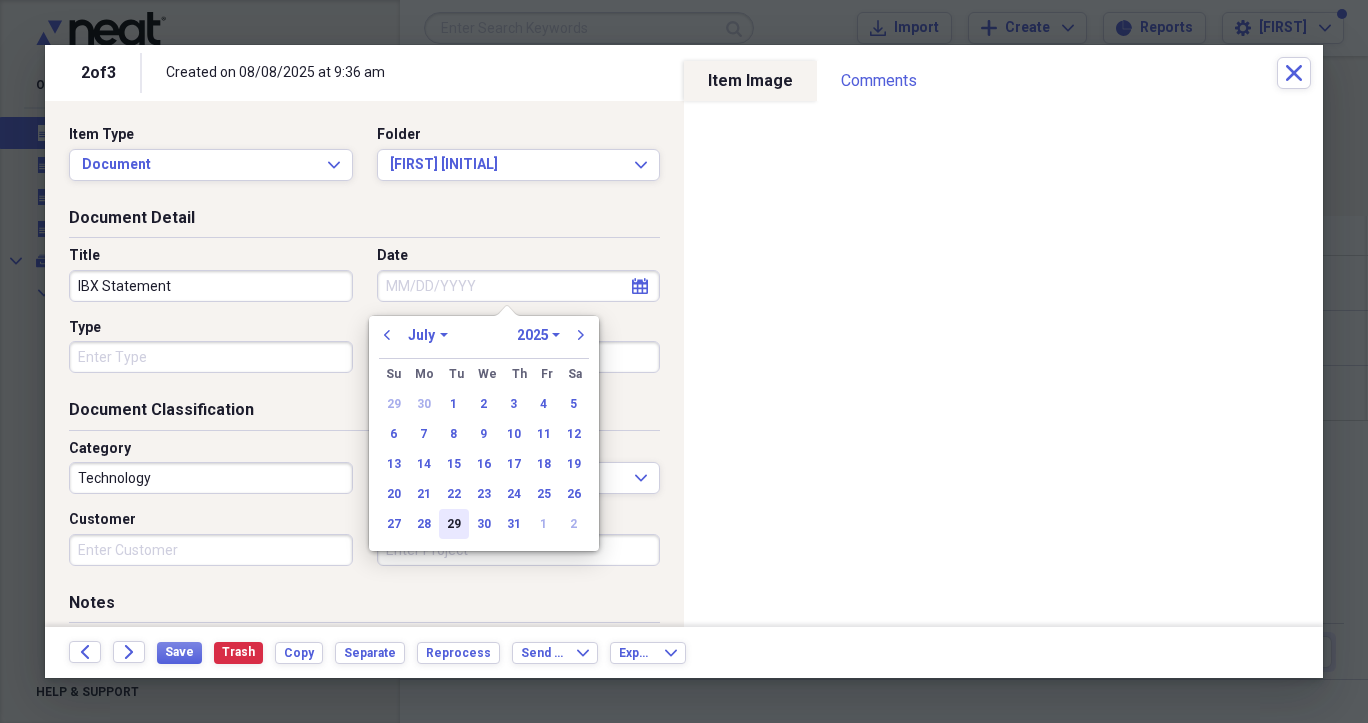 click on "29" at bounding box center [454, 524] 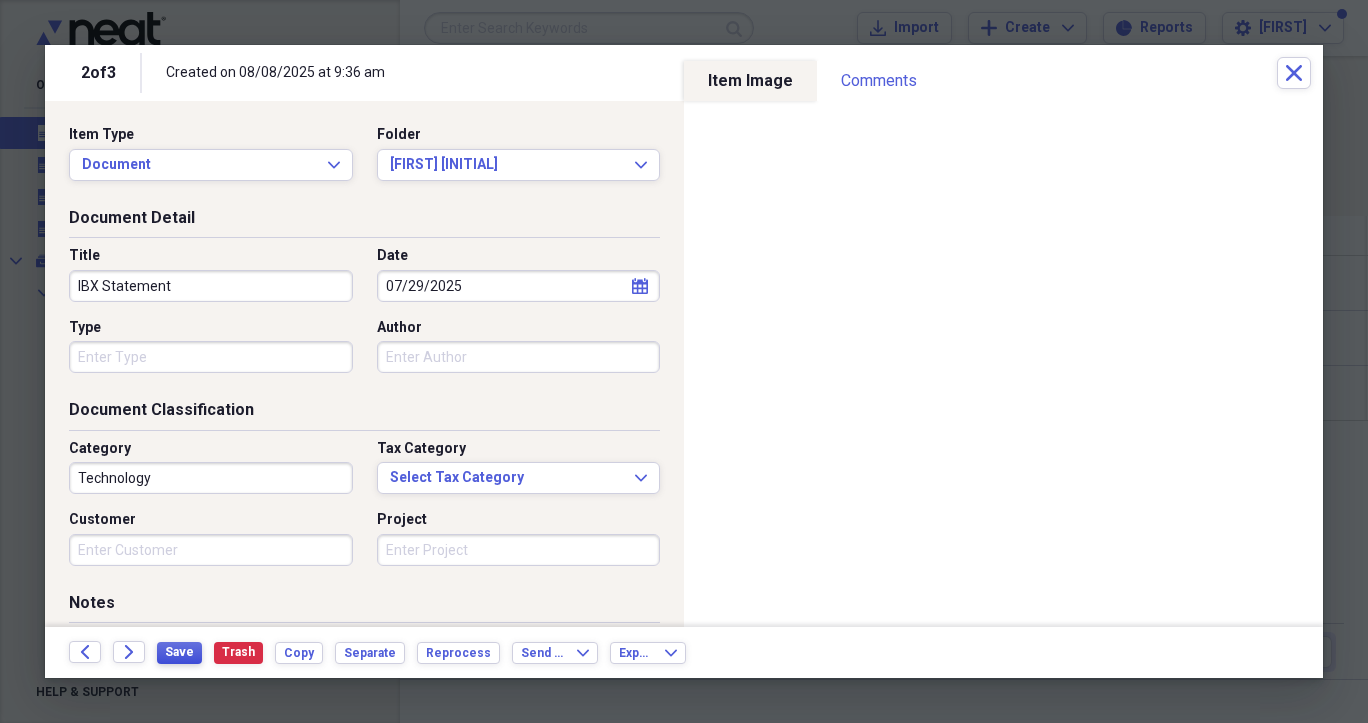 click on "Save" at bounding box center (179, 652) 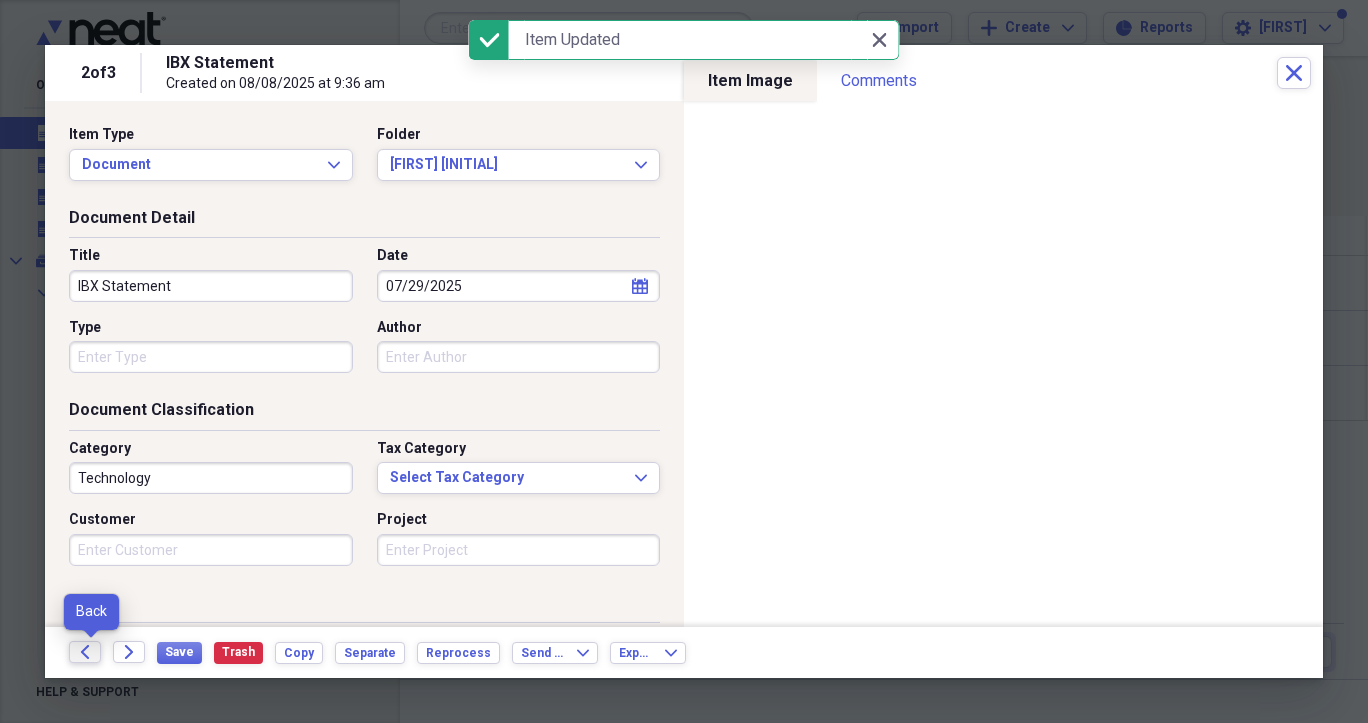 click 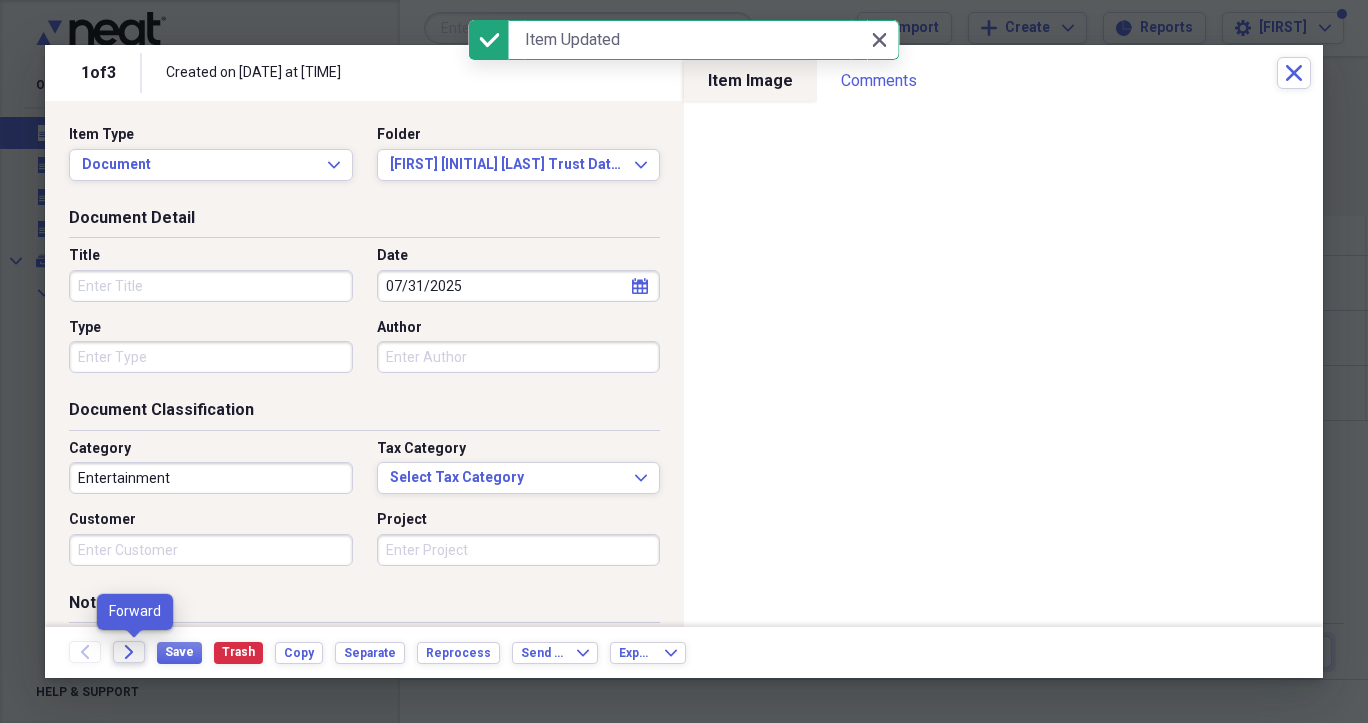 click on "Forward" 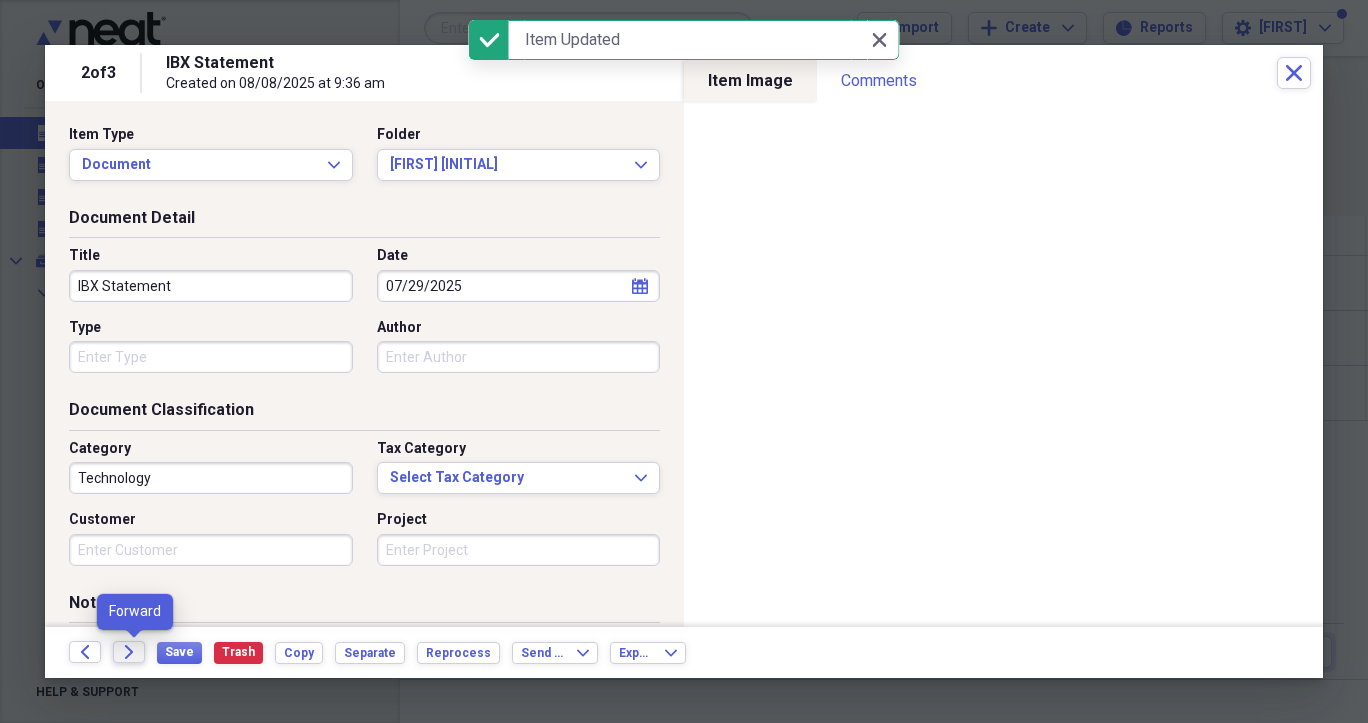 click on "Forward" 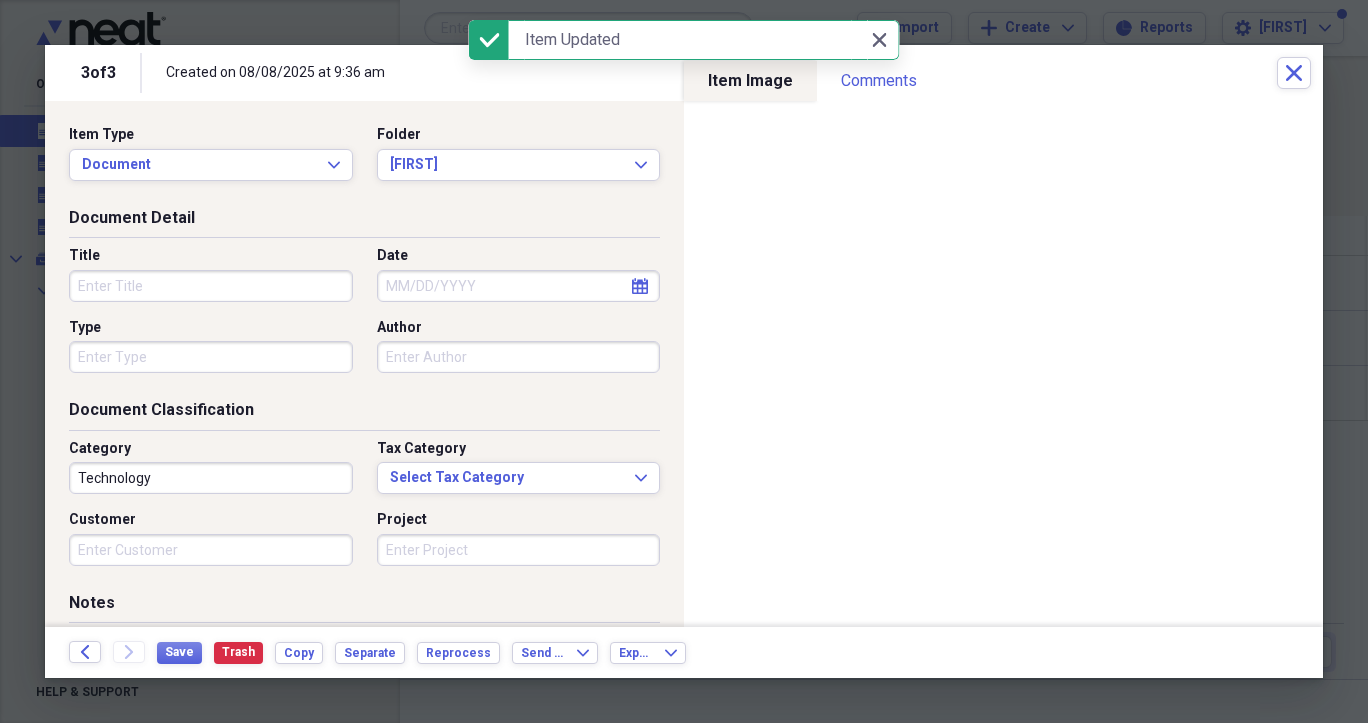 click on "Title" at bounding box center [211, 286] 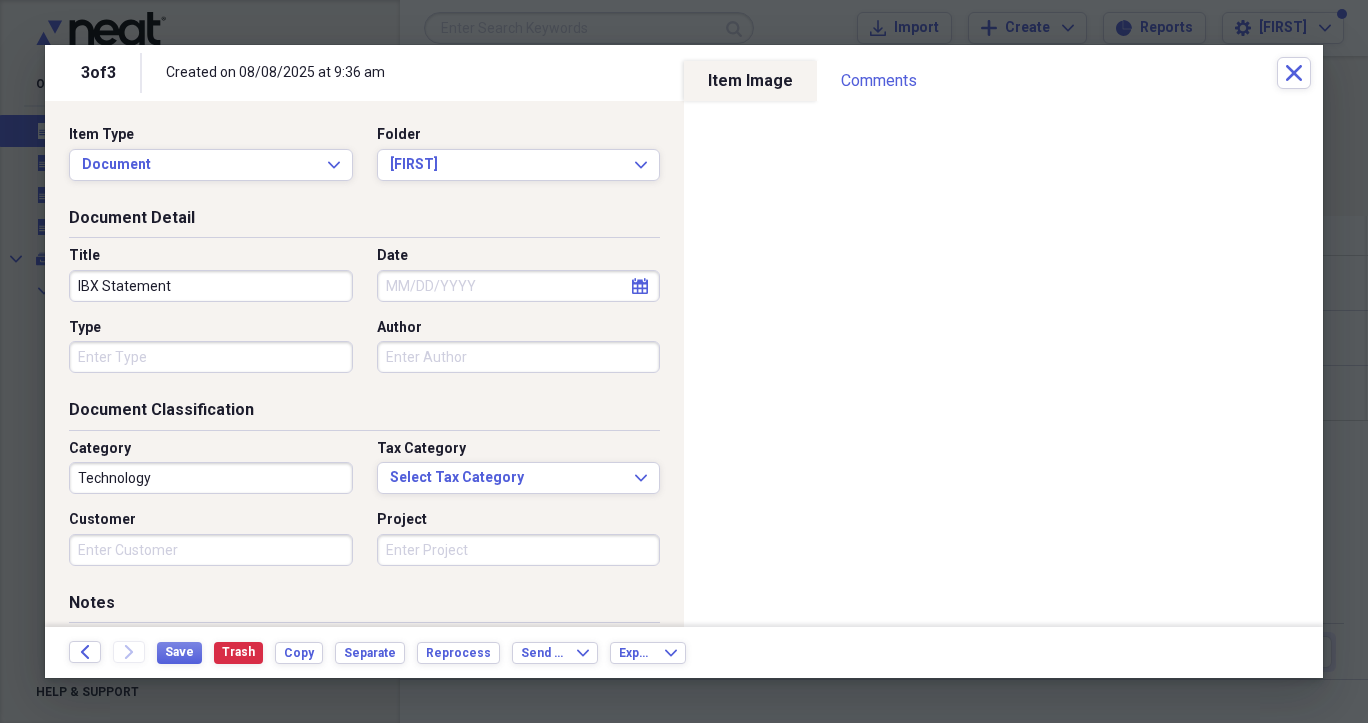 type on "IBX Statement" 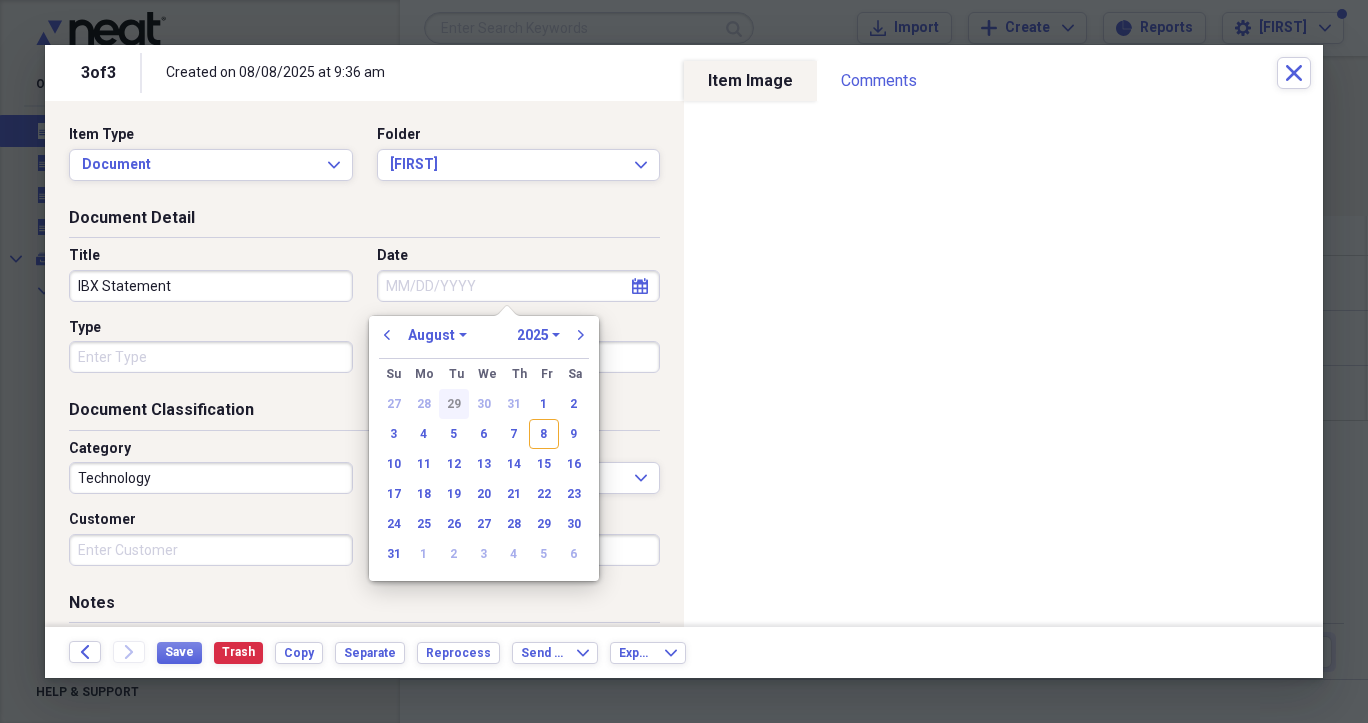 click on "29" at bounding box center [454, 404] 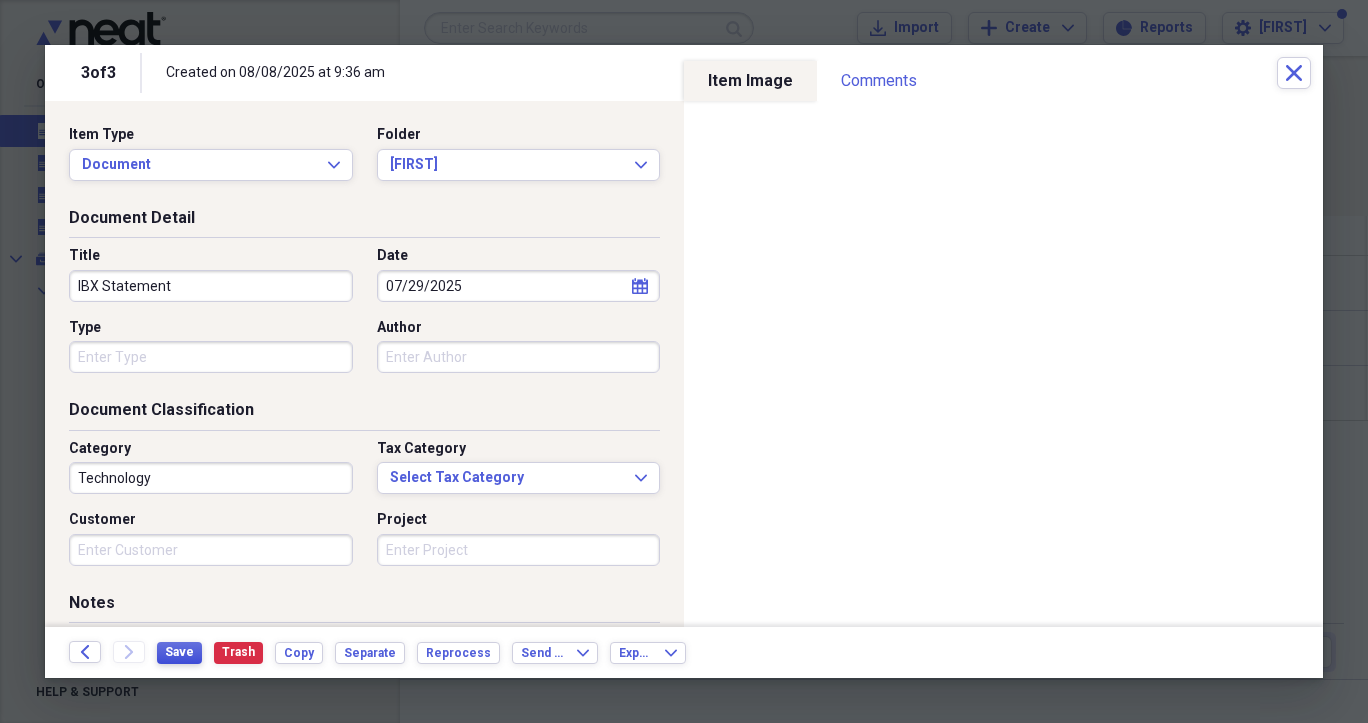 click on "Save" at bounding box center (179, 652) 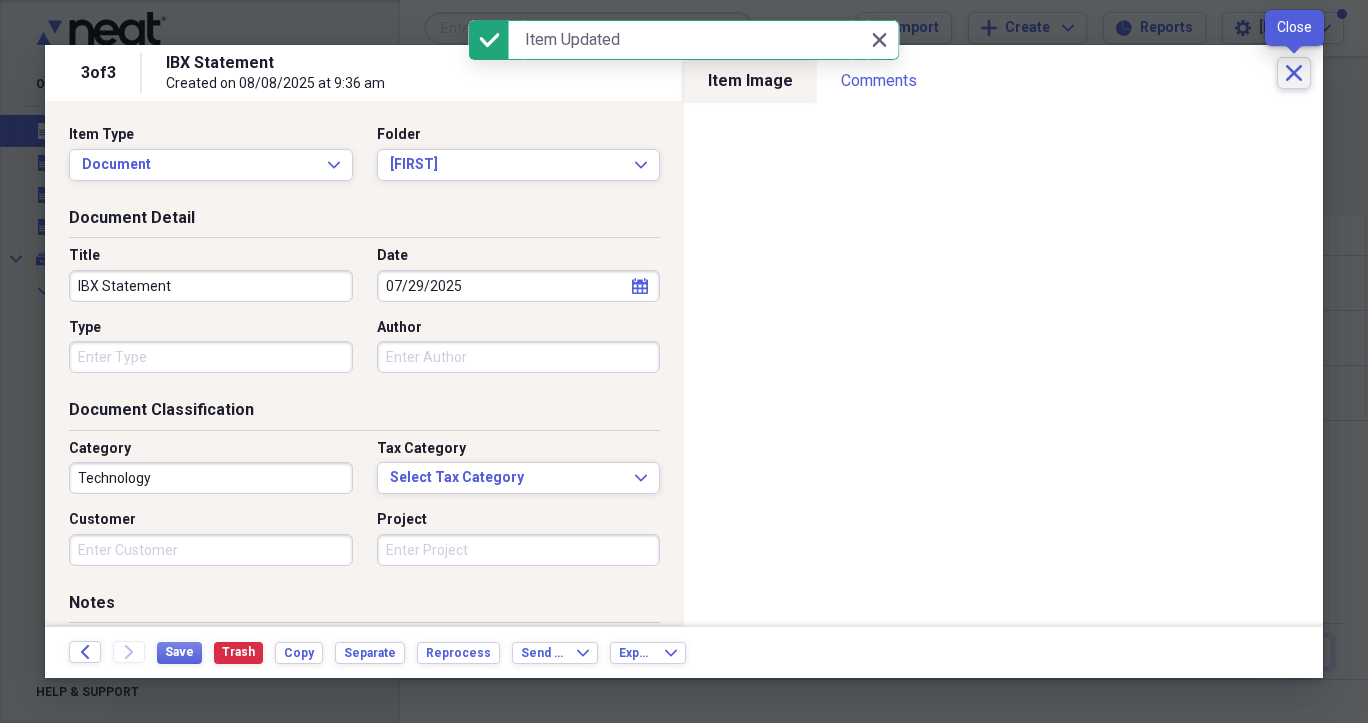 click on "Close" 